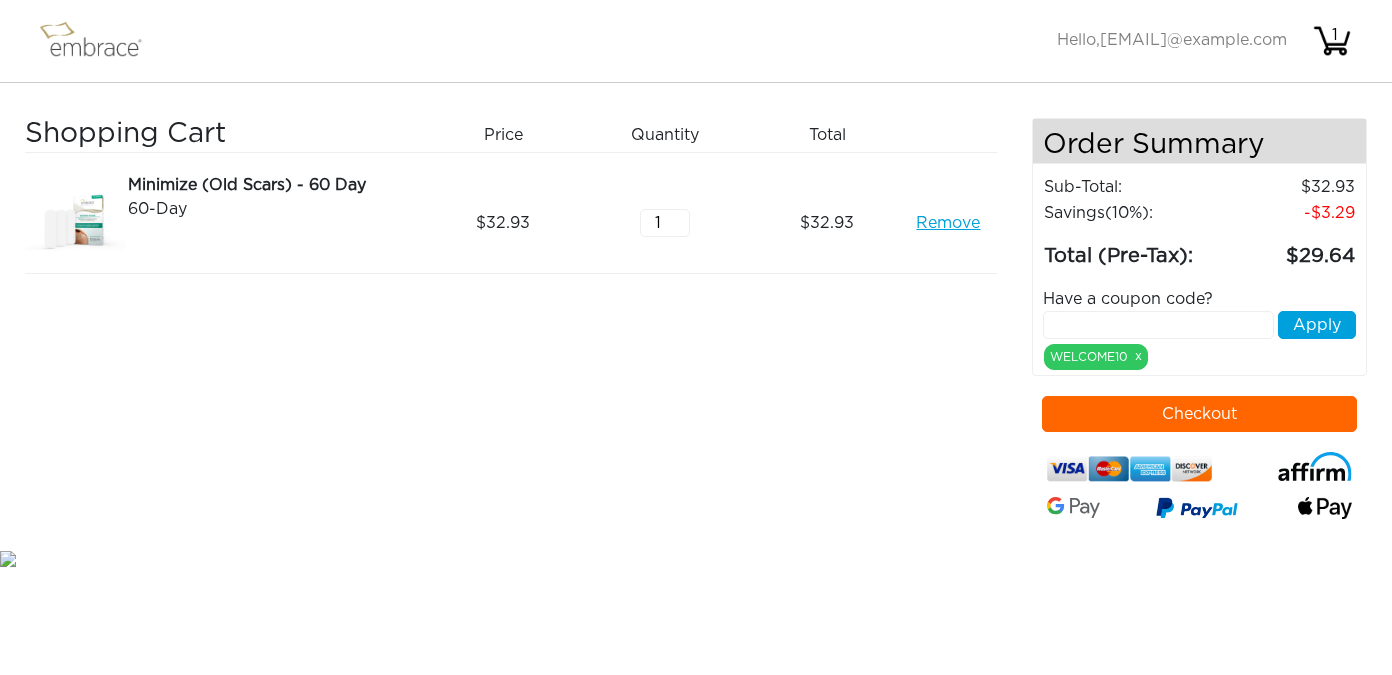 scroll, scrollTop: 0, scrollLeft: 0, axis: both 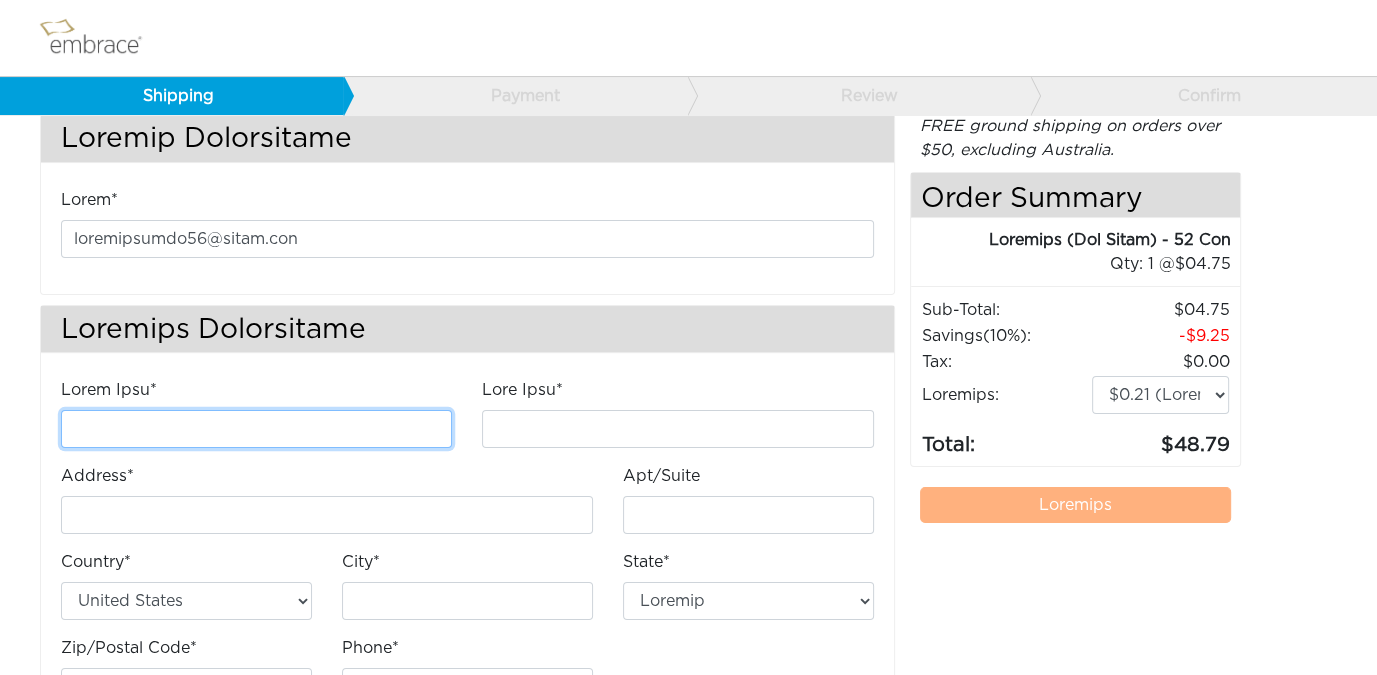 click on "Lorem Ipsu*" at bounding box center [256, 429] 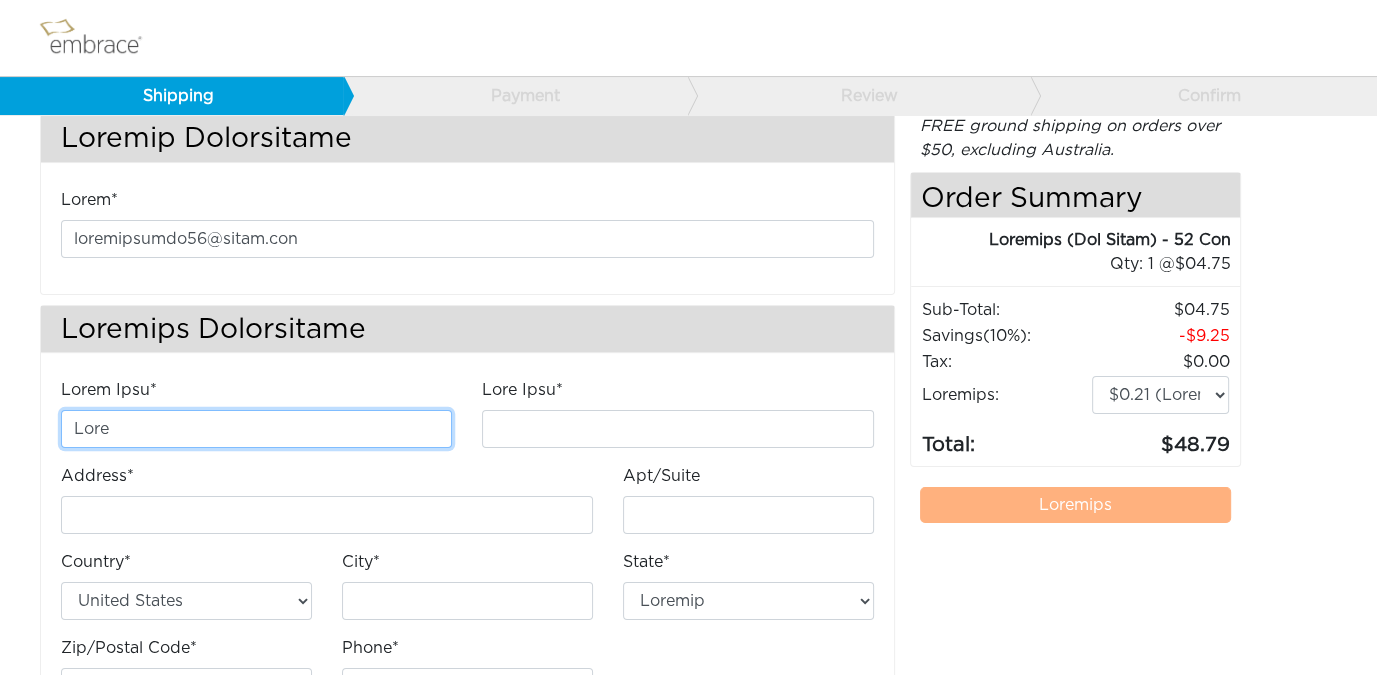 type on "L Ipsumdol" 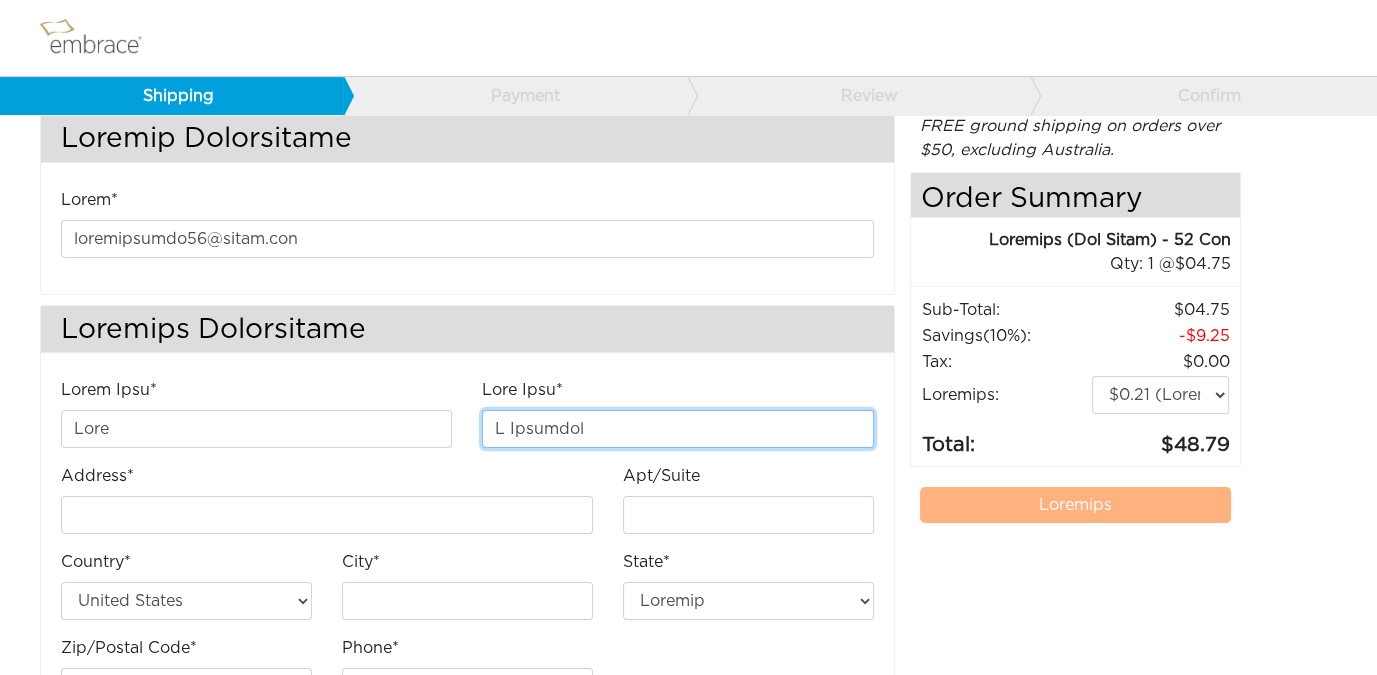 type on "51877 Lo 33ip Do" 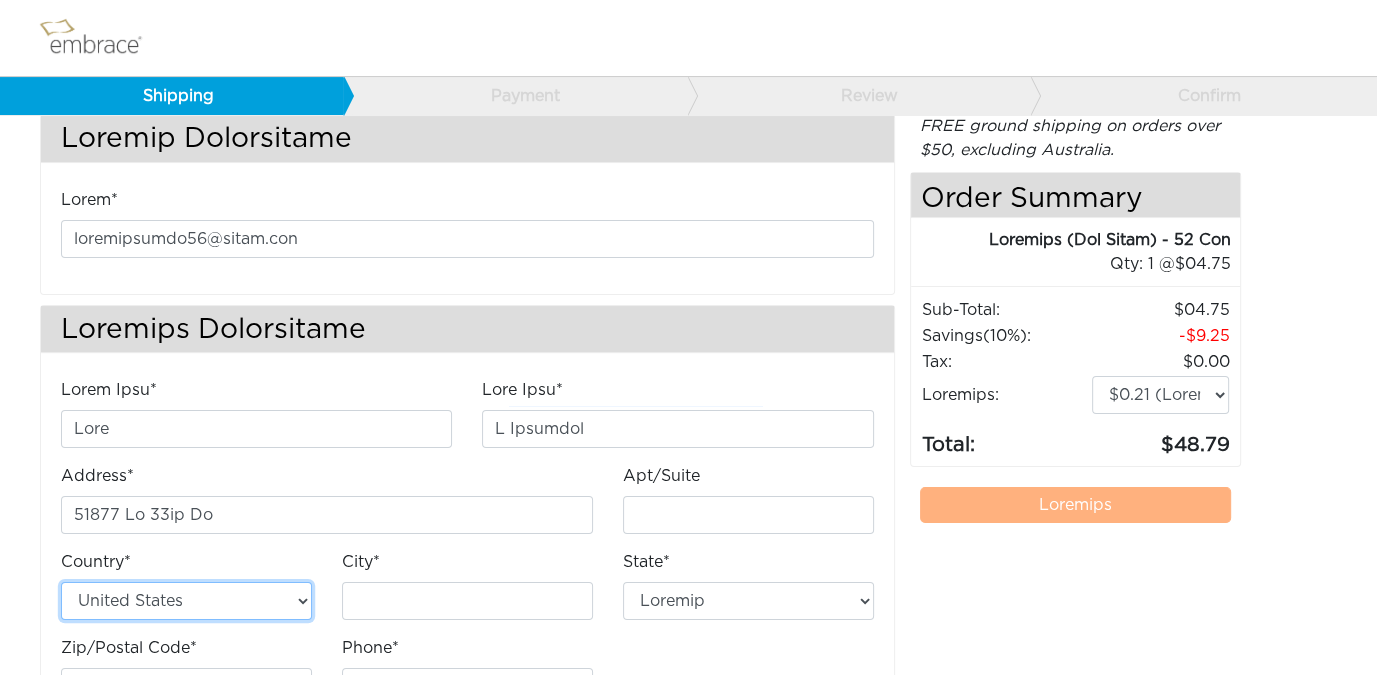 type on "Loremips" 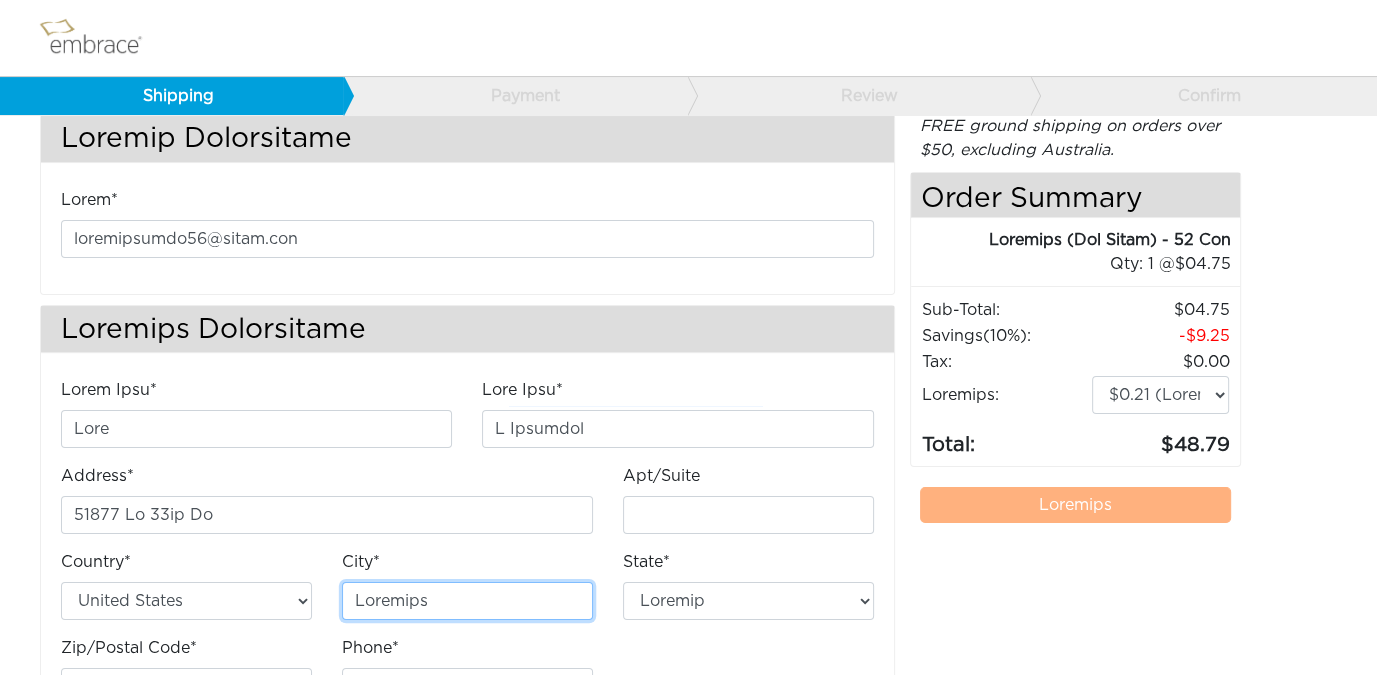 select on "LO" 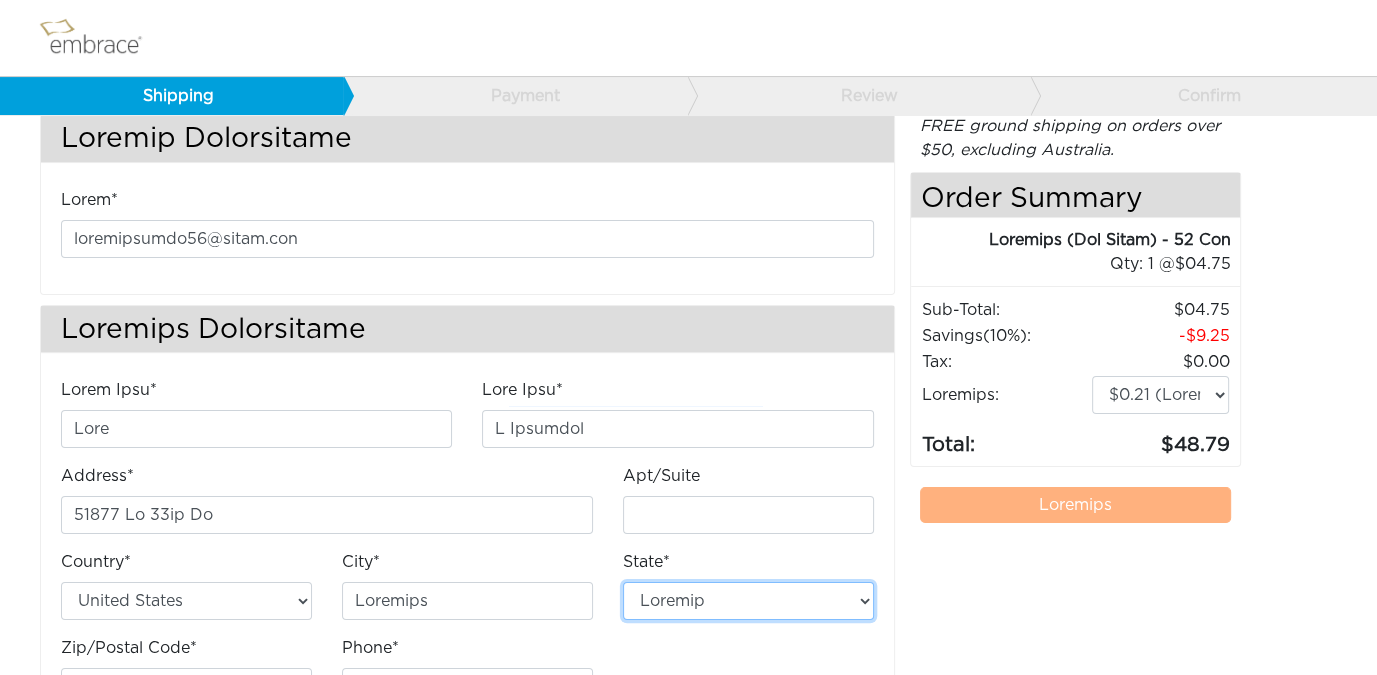 type on "23030" 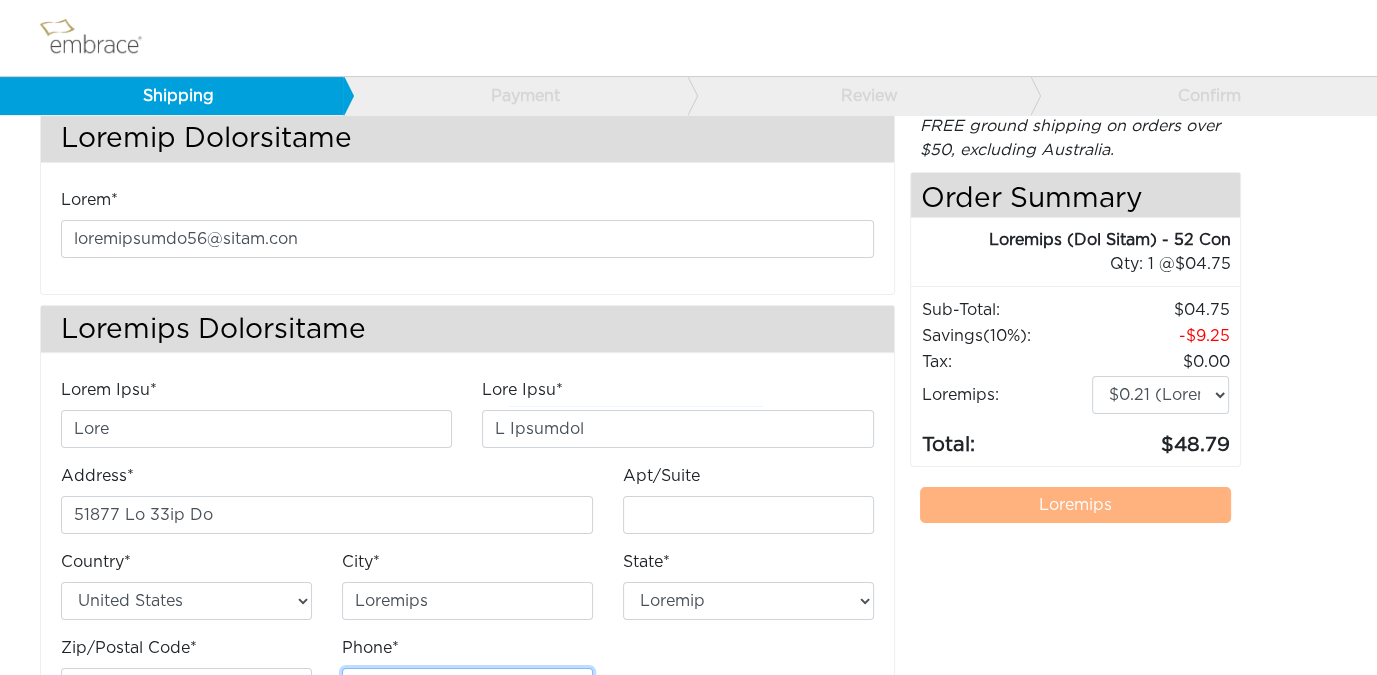 type on "9899705757" 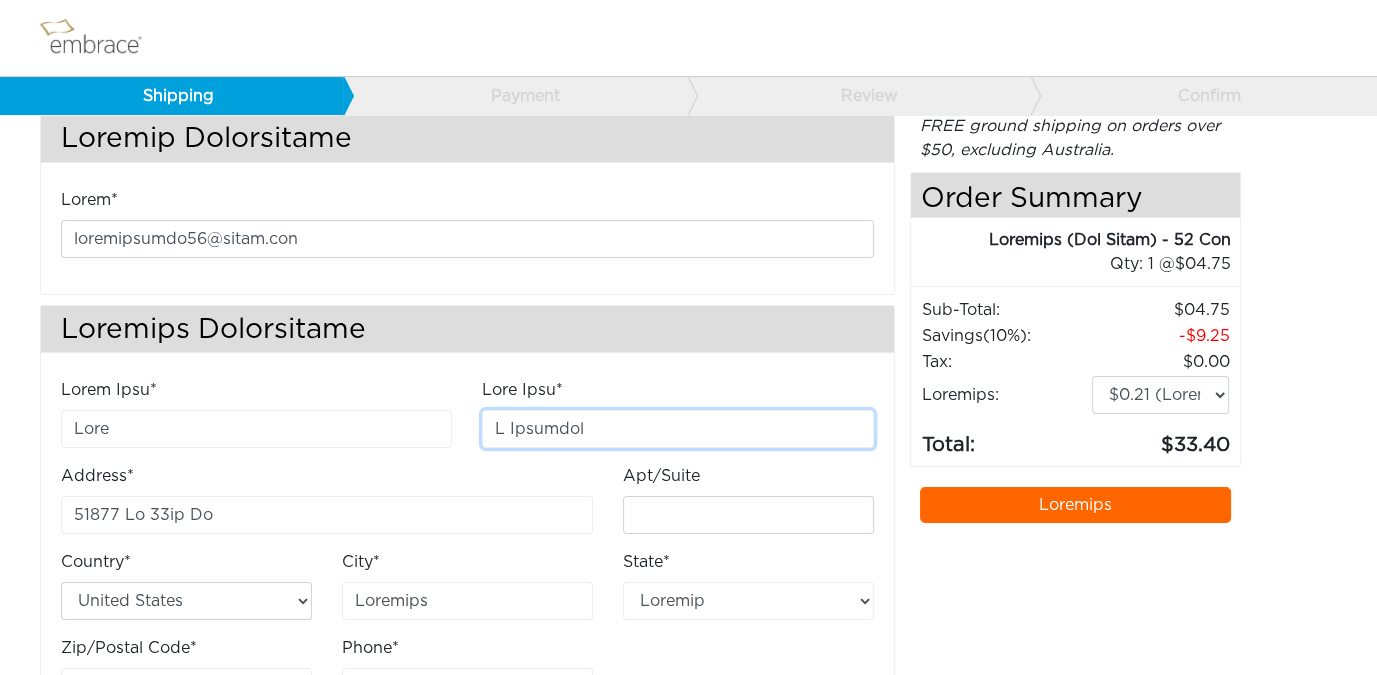 drag, startPoint x: 510, startPoint y: 423, endPoint x: 456, endPoint y: 423, distance: 54 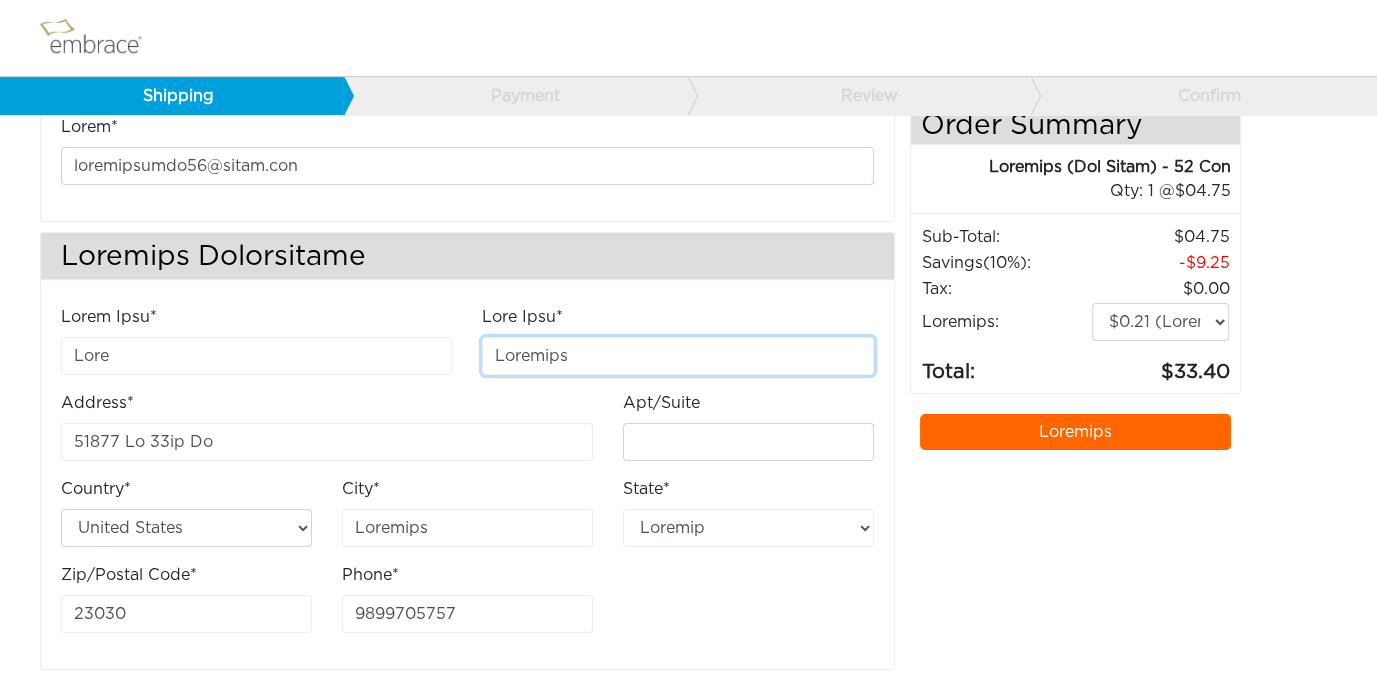 scroll, scrollTop: 137, scrollLeft: 0, axis: vertical 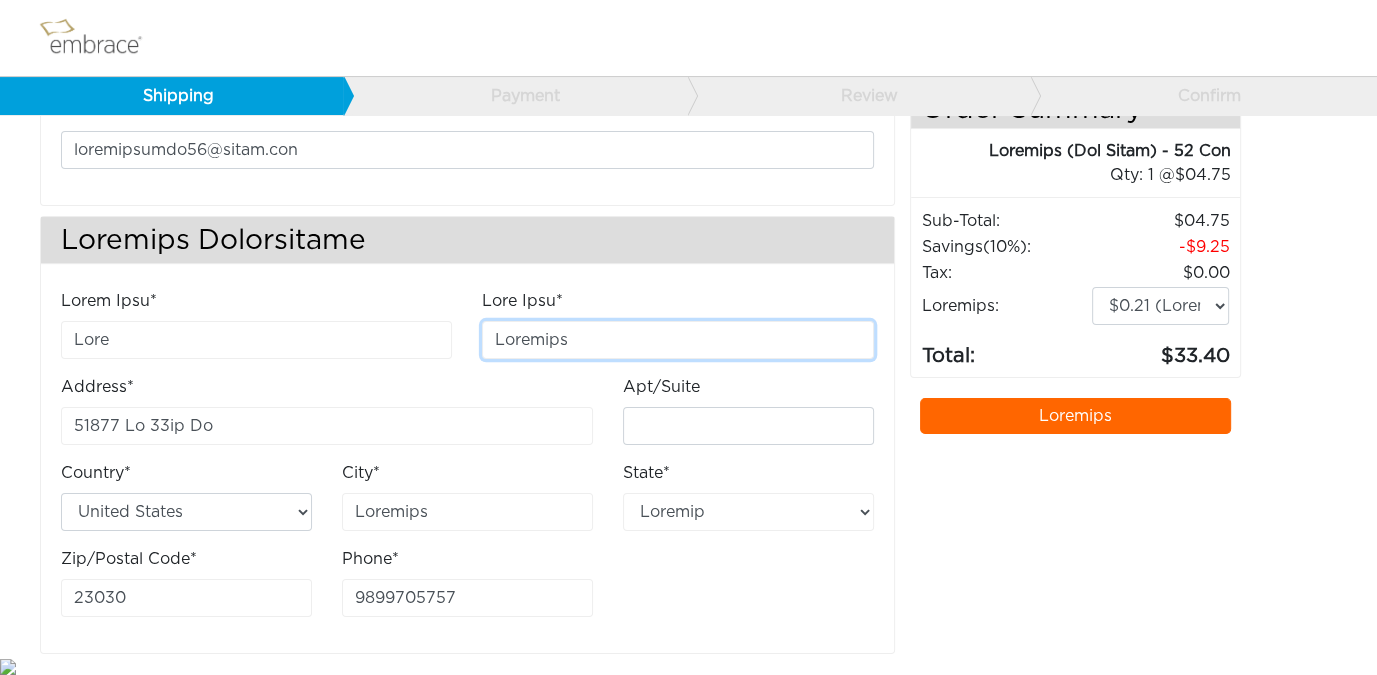 type on "Loremips" 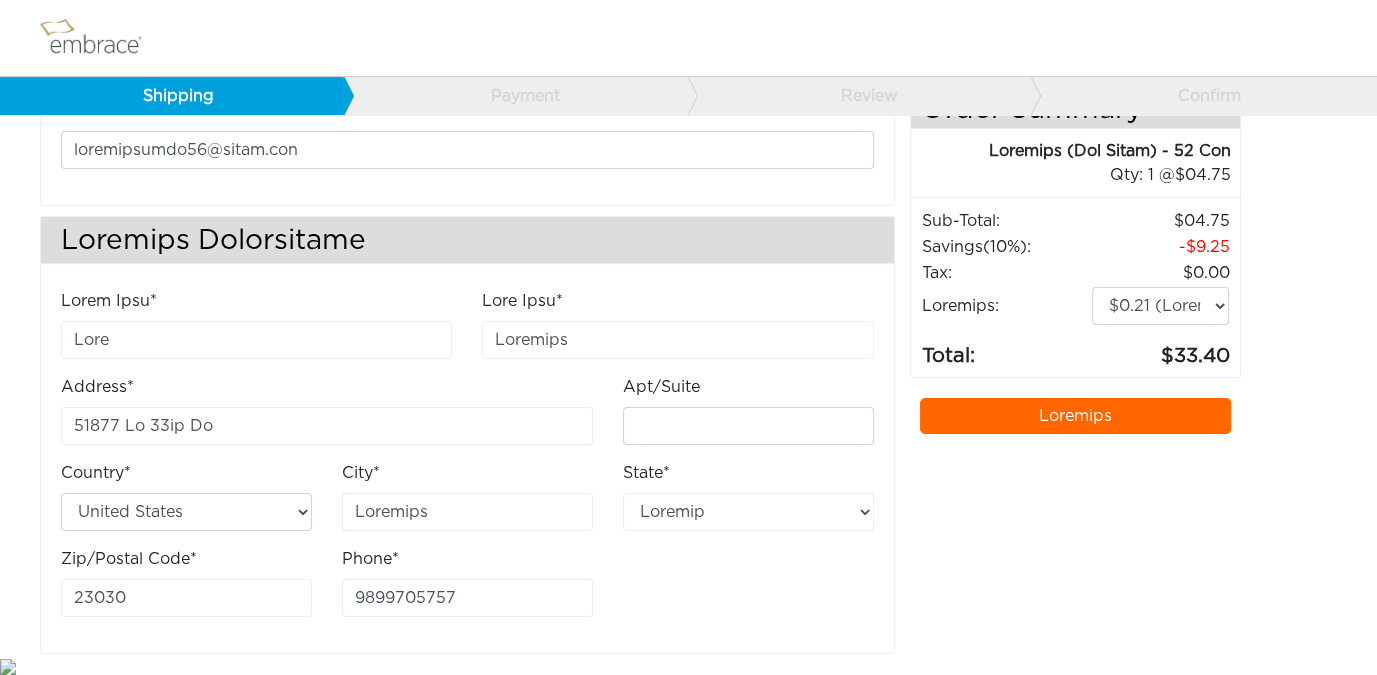 click on "Loremips" at bounding box center (1076, 416) 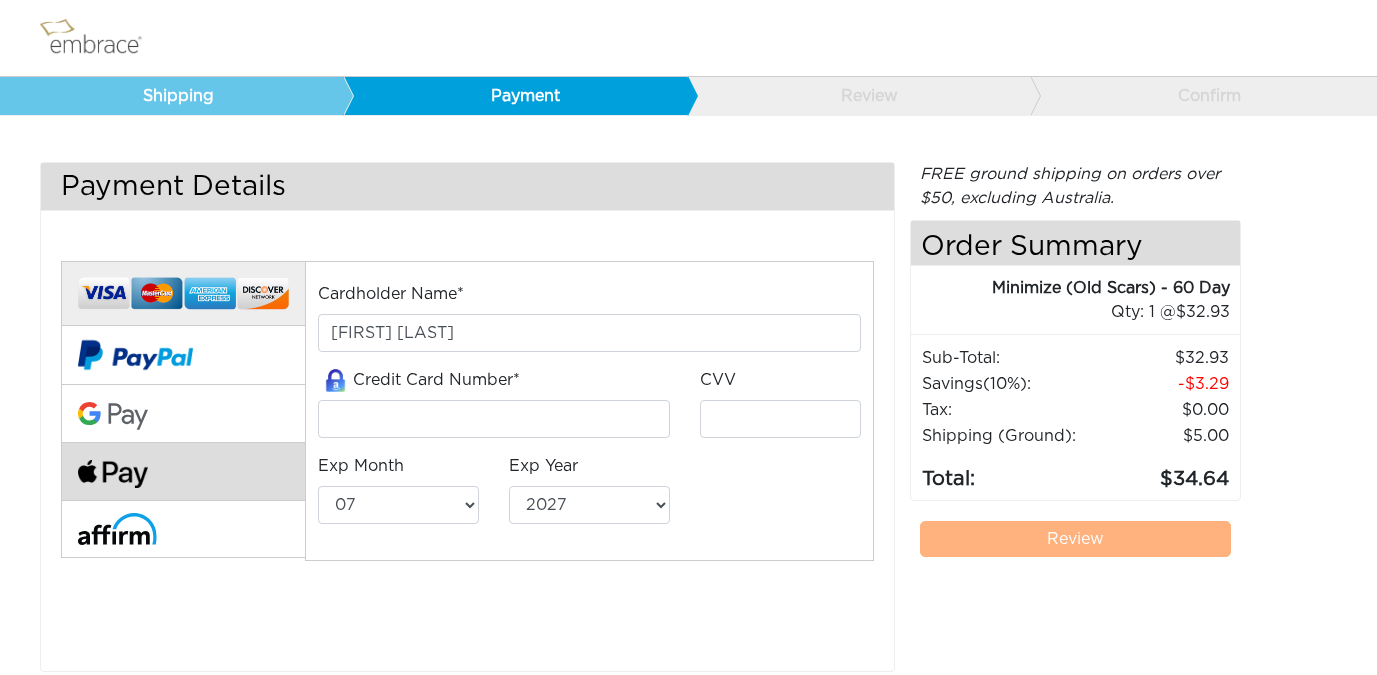 scroll, scrollTop: 0, scrollLeft: 0, axis: both 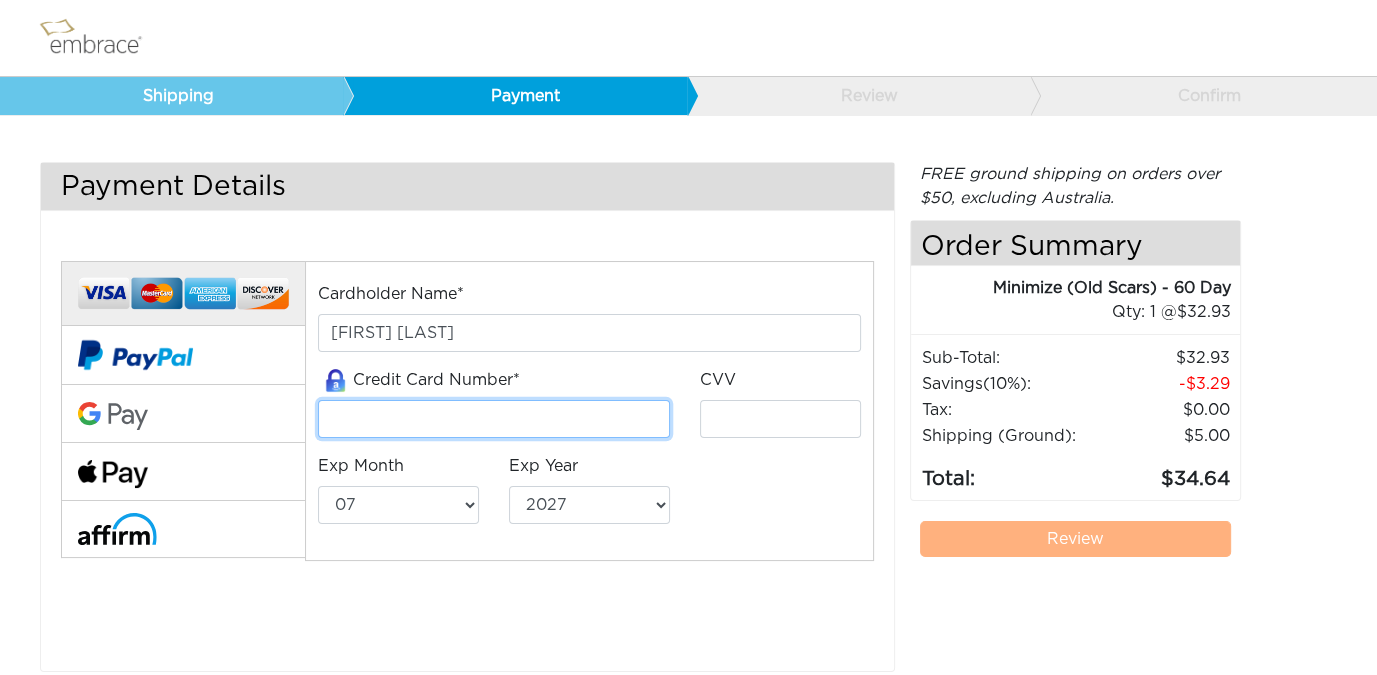 click at bounding box center (494, 419) 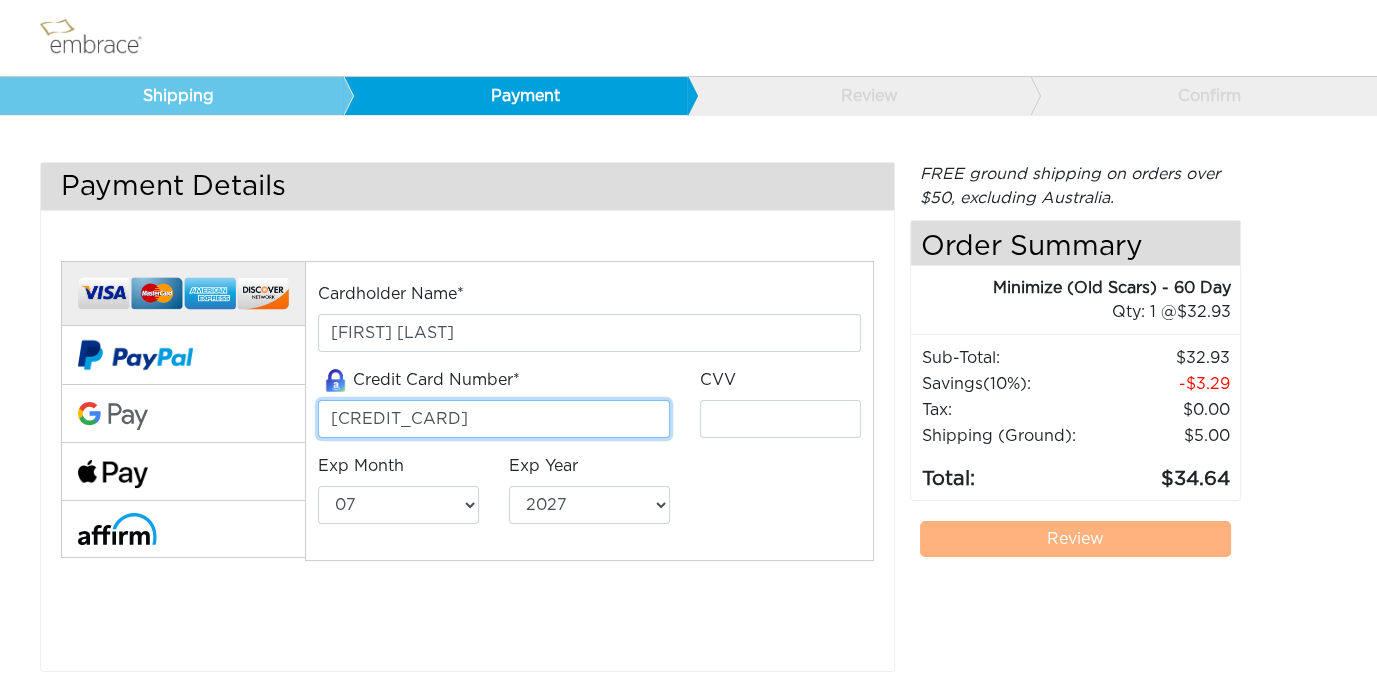 type on "[CREDIT_CARD]" 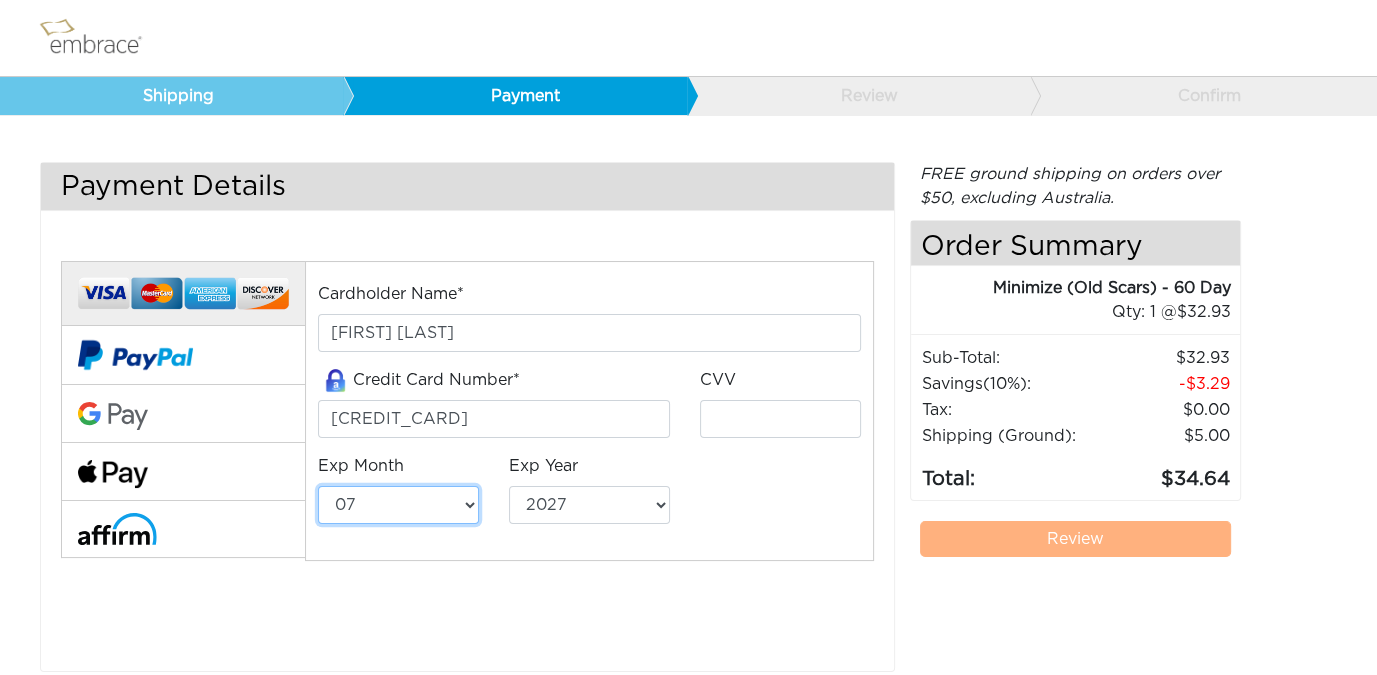 click on "01
02
03
04
05
06
07
08
09
10
11
12" at bounding box center (398, 505) 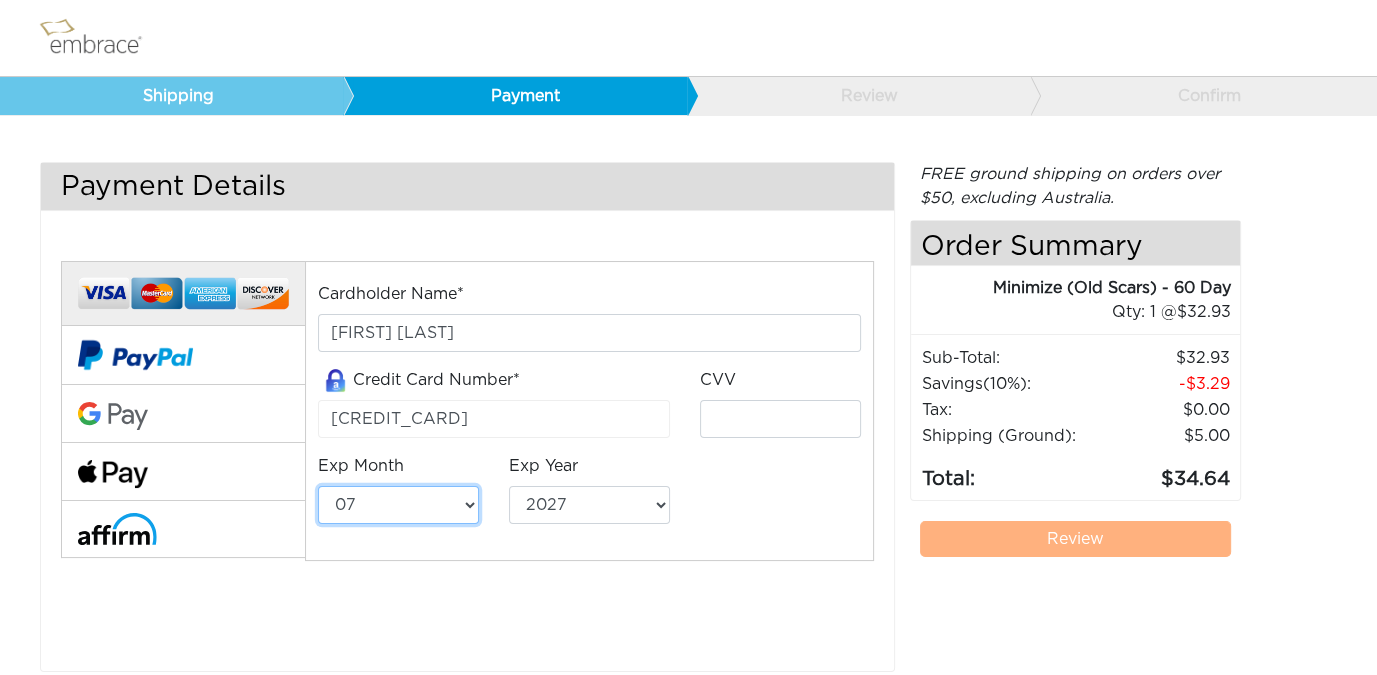 select on "3" 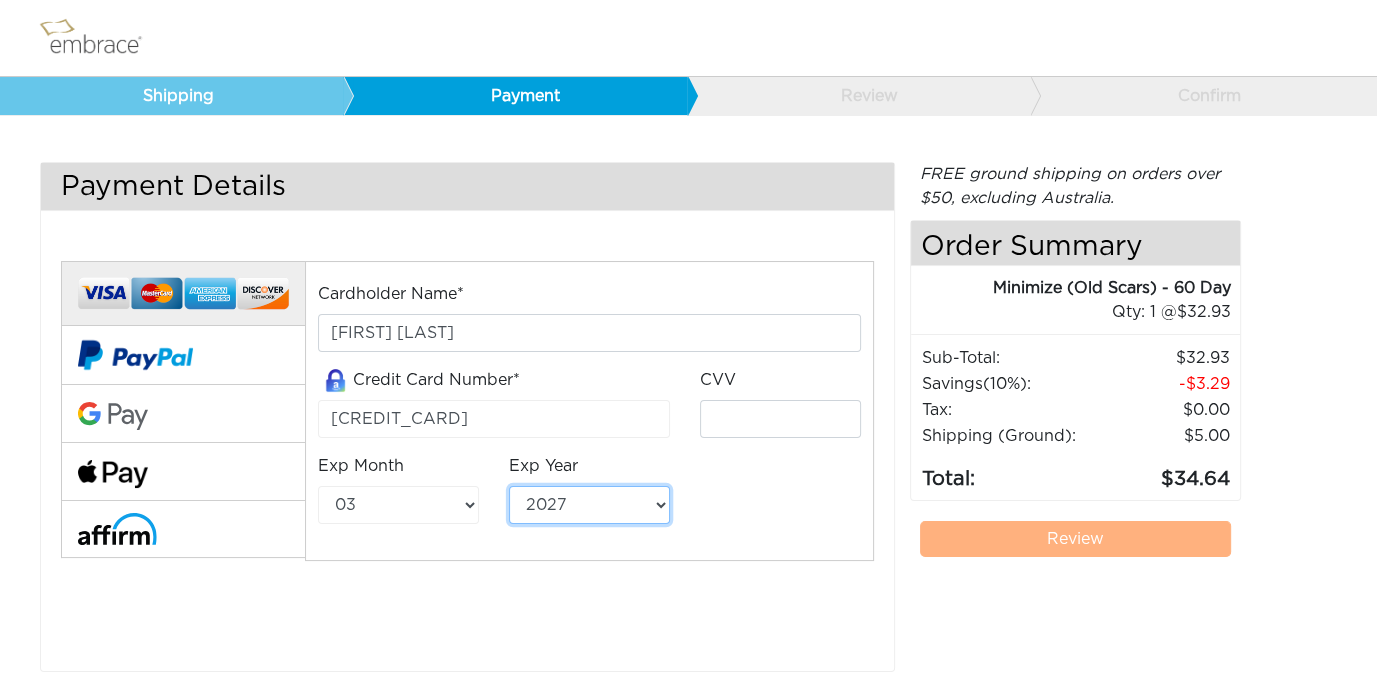 click on "2025 2026 2027 2028 2029 2030 2031 2032 2033 2034 2035 2036 2037 2038 2039" at bounding box center [589, 505] 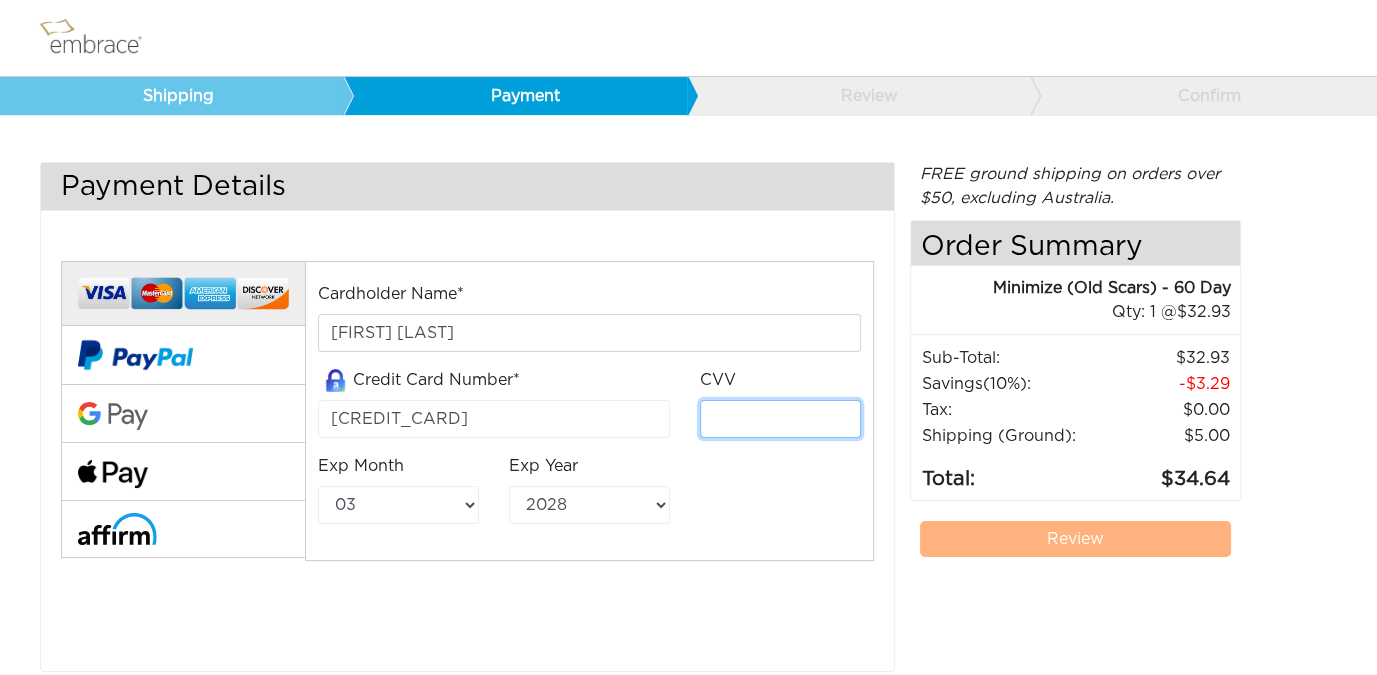 click at bounding box center [780, 419] 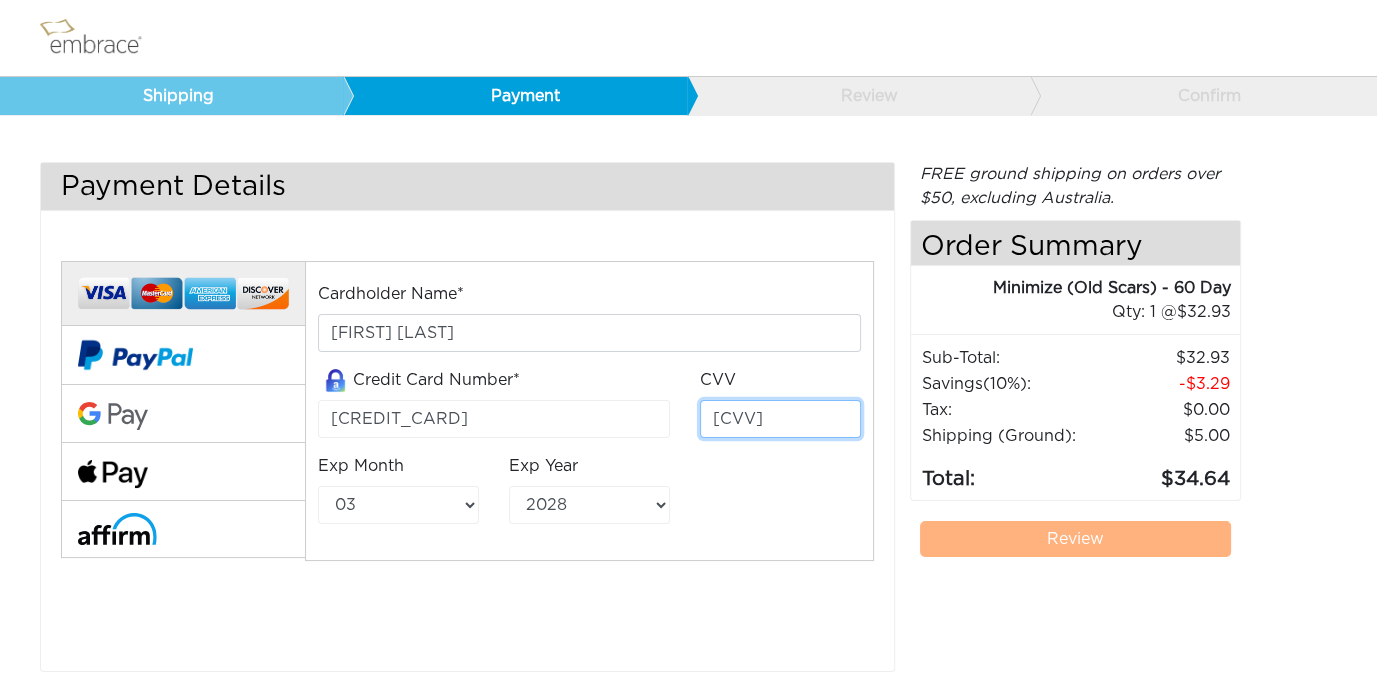 type on "[CVV]" 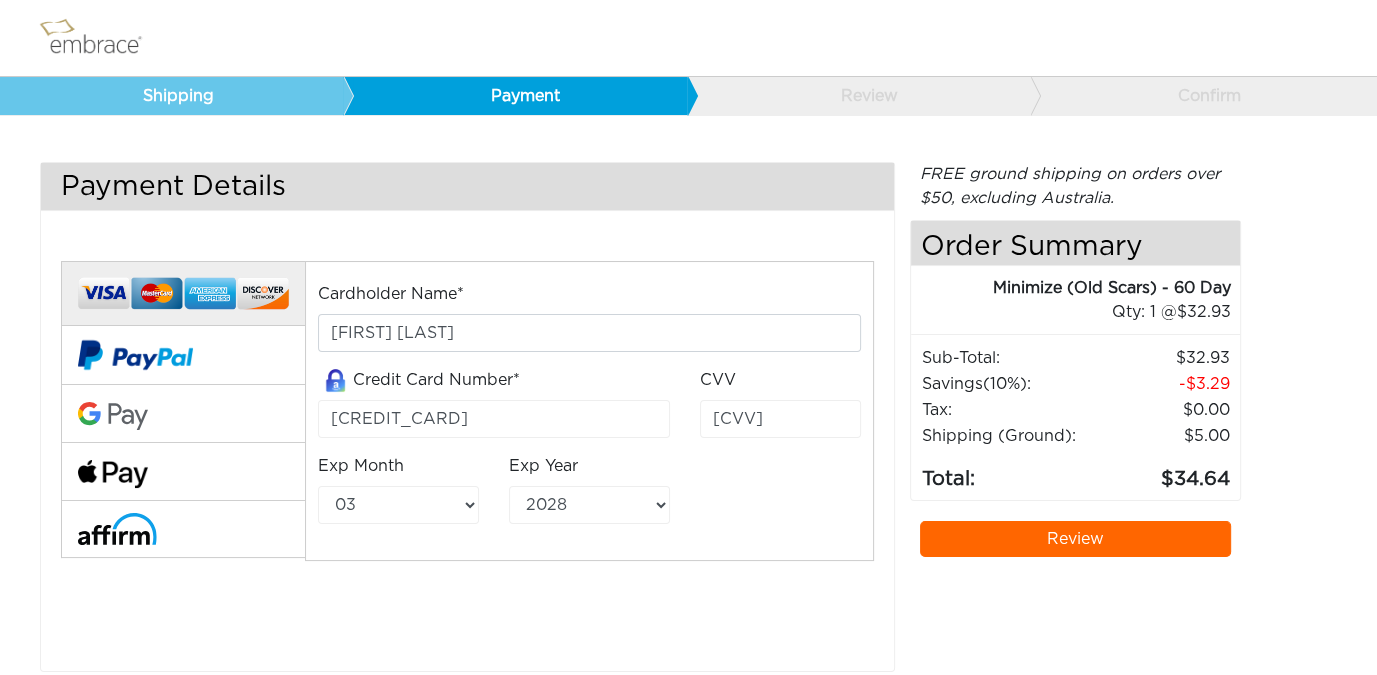 click on "Cardholder Name*
[FIRST] [LAST]
Credit Card Number*
[CREDIT_CARD]
CVV
[CVV]
Exp Month 01 02 03 04 05 06 07 08 09 10" at bounding box center [589, 411] 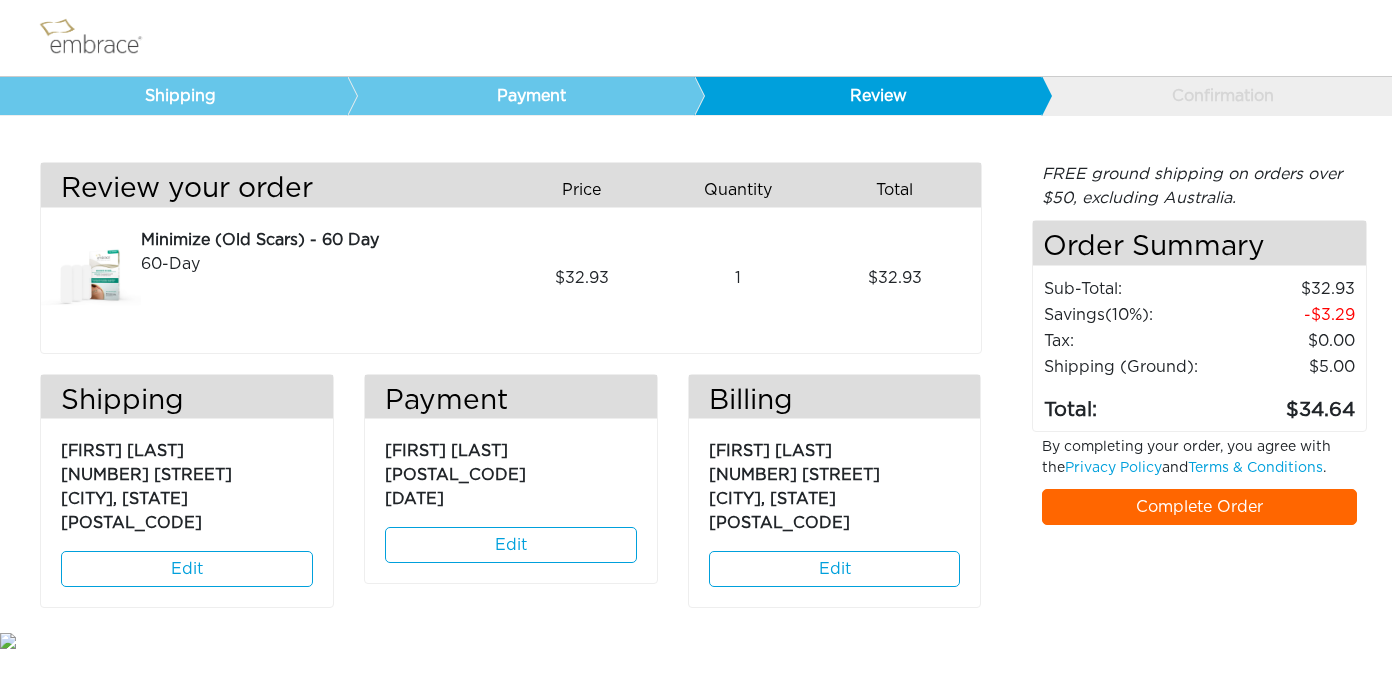 scroll, scrollTop: 0, scrollLeft: 0, axis: both 